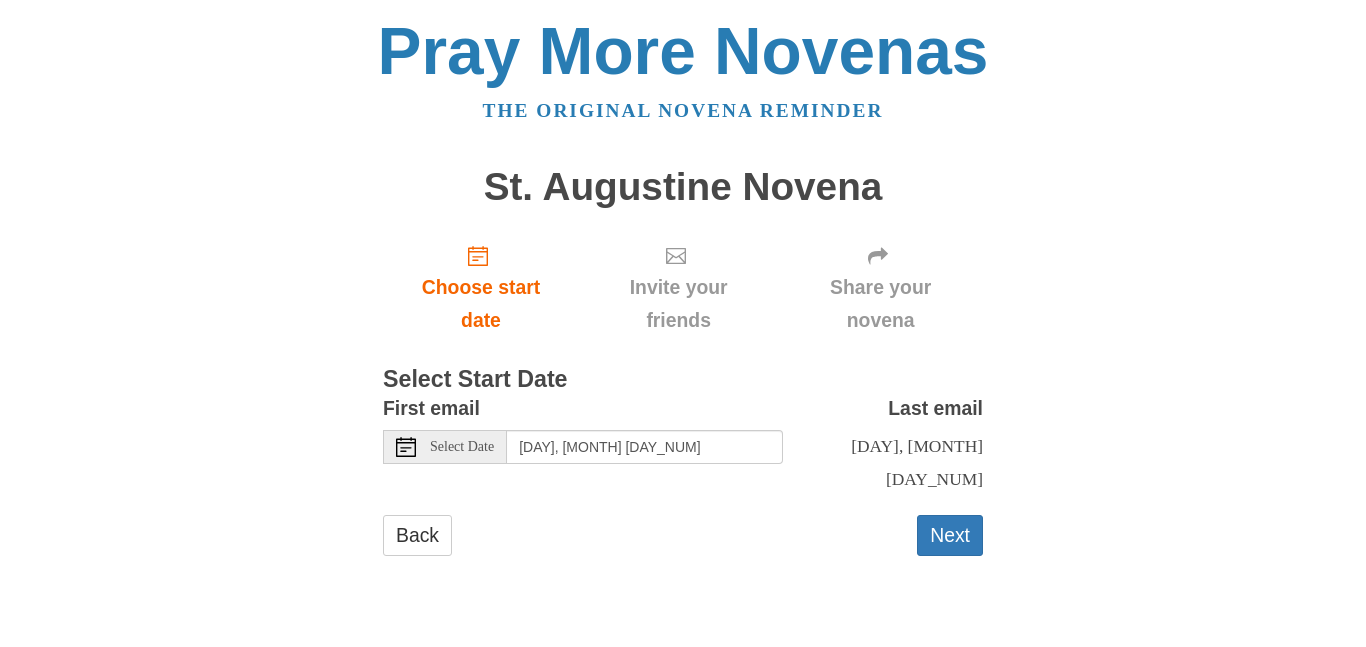 scroll, scrollTop: 0, scrollLeft: 0, axis: both 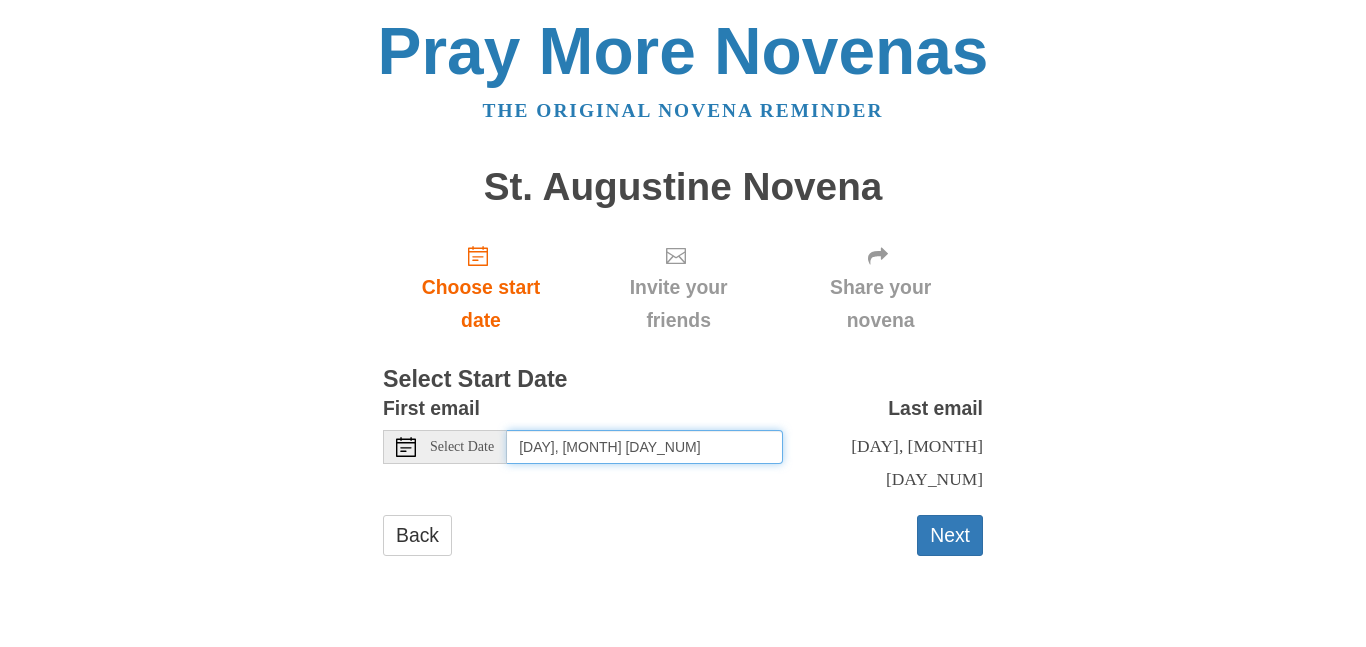 click on "[DAY], [MONTH] [DAY_NUM]" at bounding box center (645, 447) 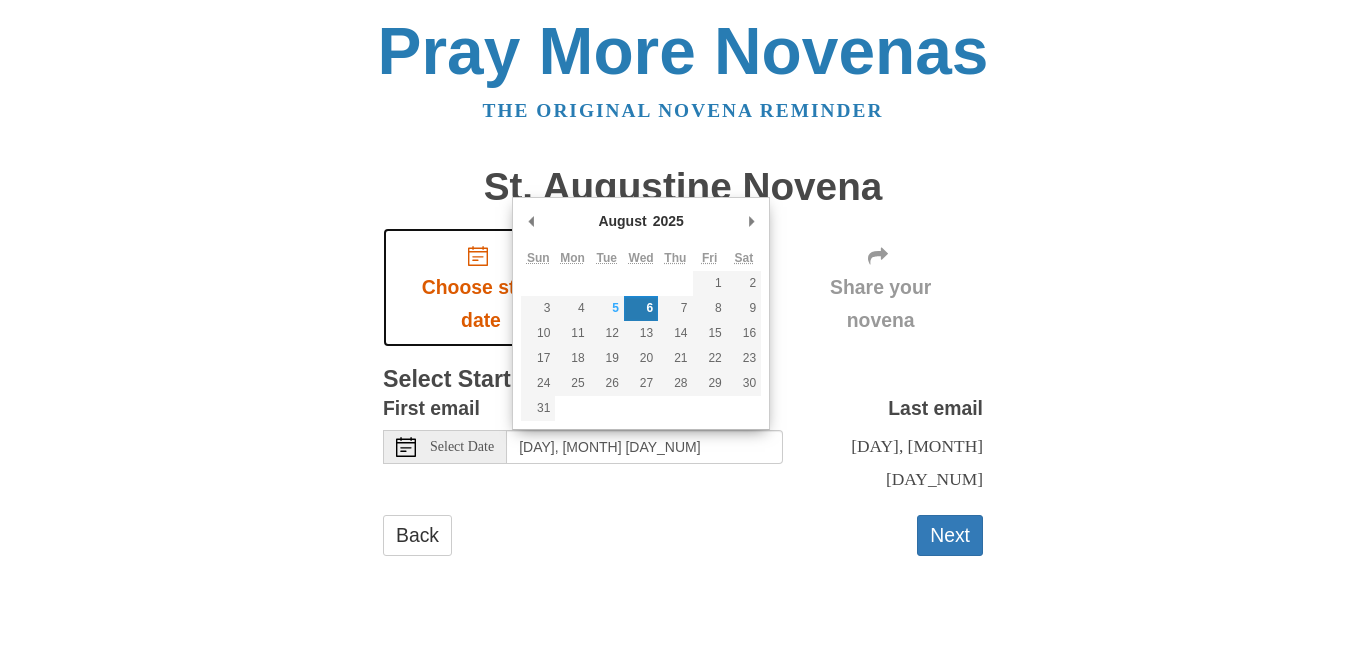 click on "Choose start date" at bounding box center [481, 304] 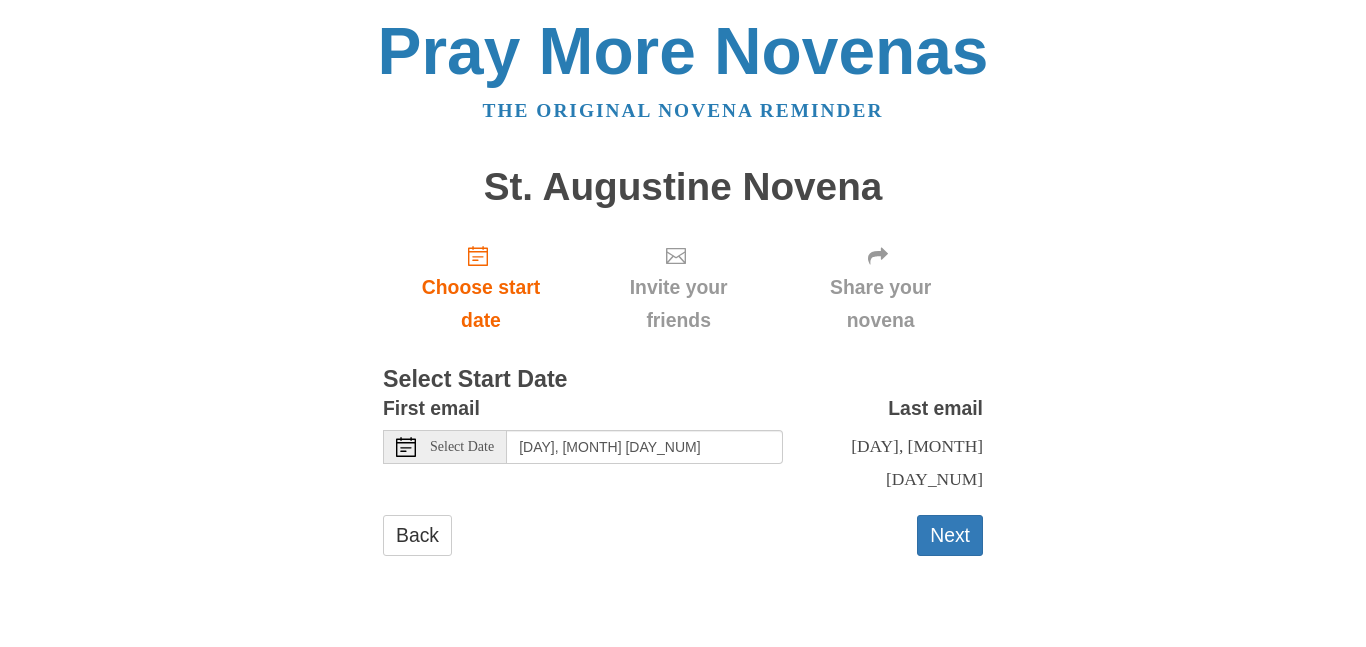 scroll, scrollTop: 0, scrollLeft: 0, axis: both 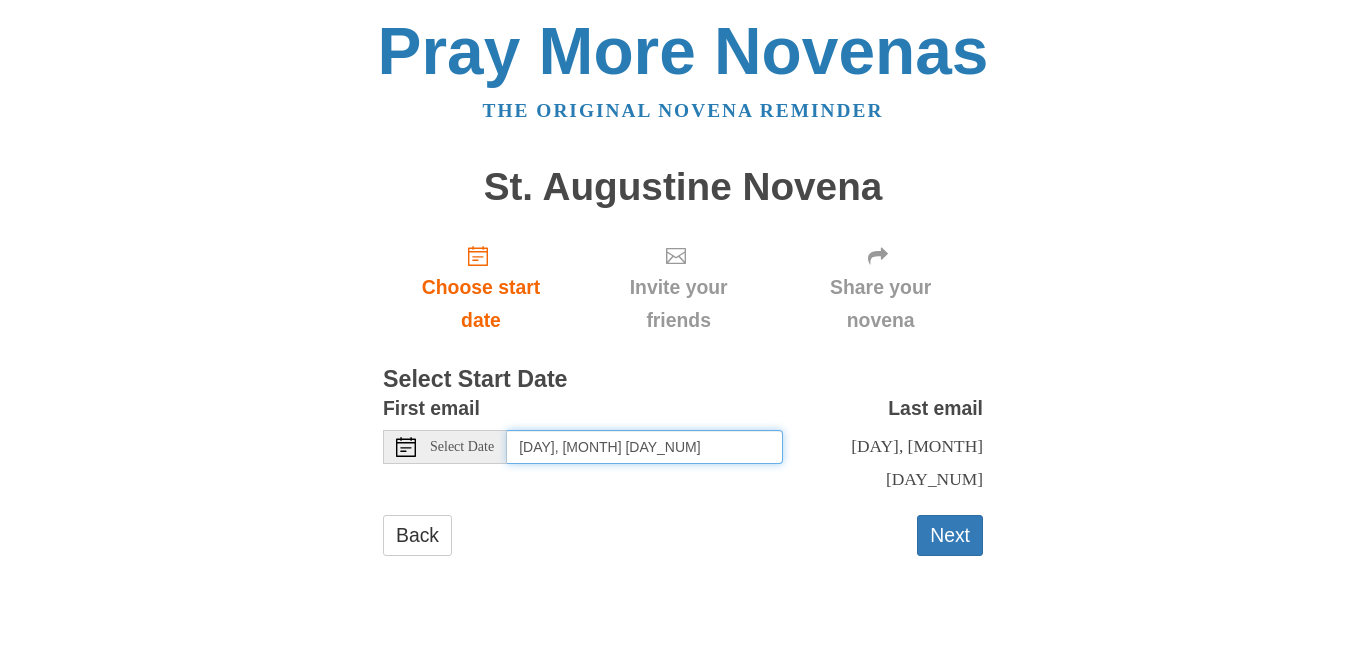 click on "[DAY], [MONTH] [DAY_NUM]" at bounding box center [645, 447] 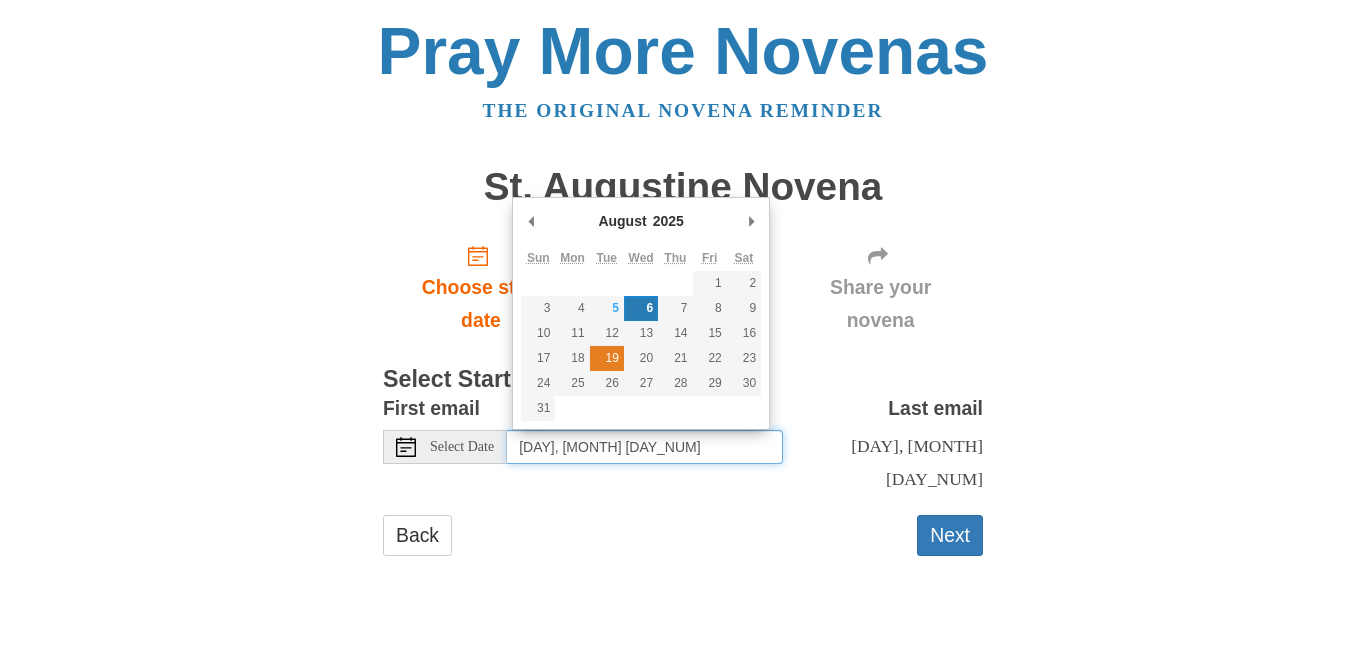 type on "[DAY], [MONTH] [DAY_NUM]" 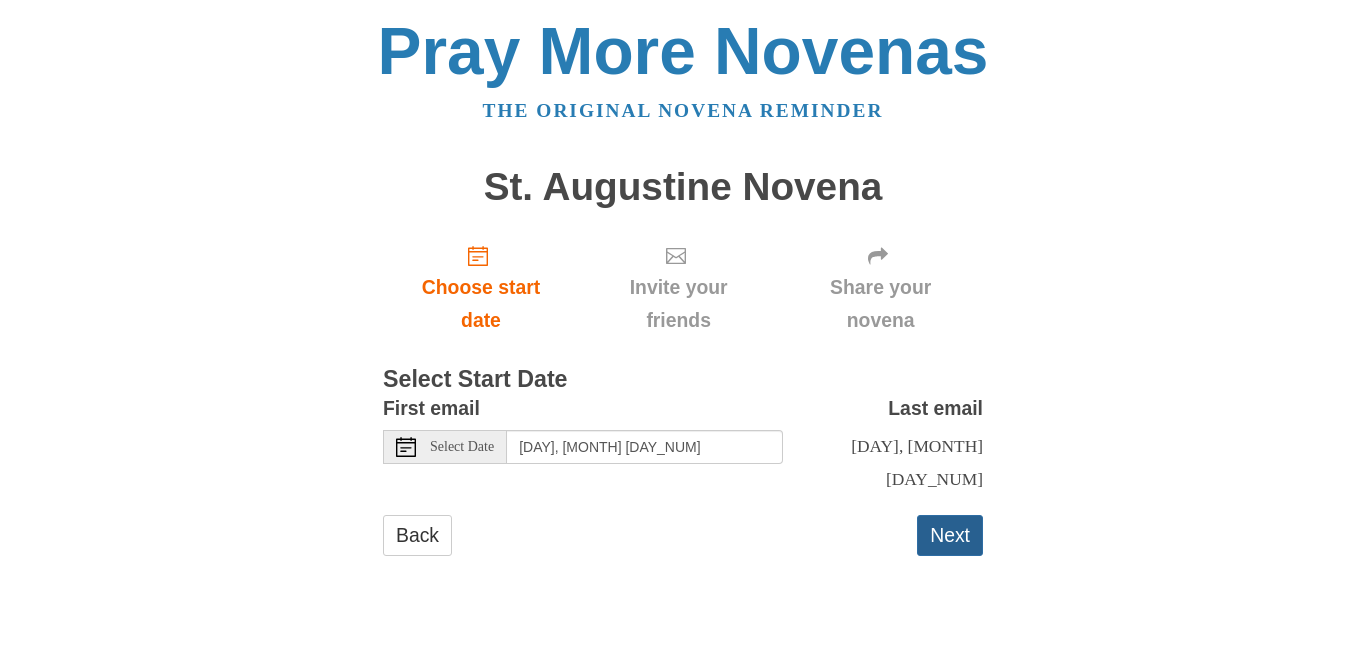 click on "Next" at bounding box center (950, 535) 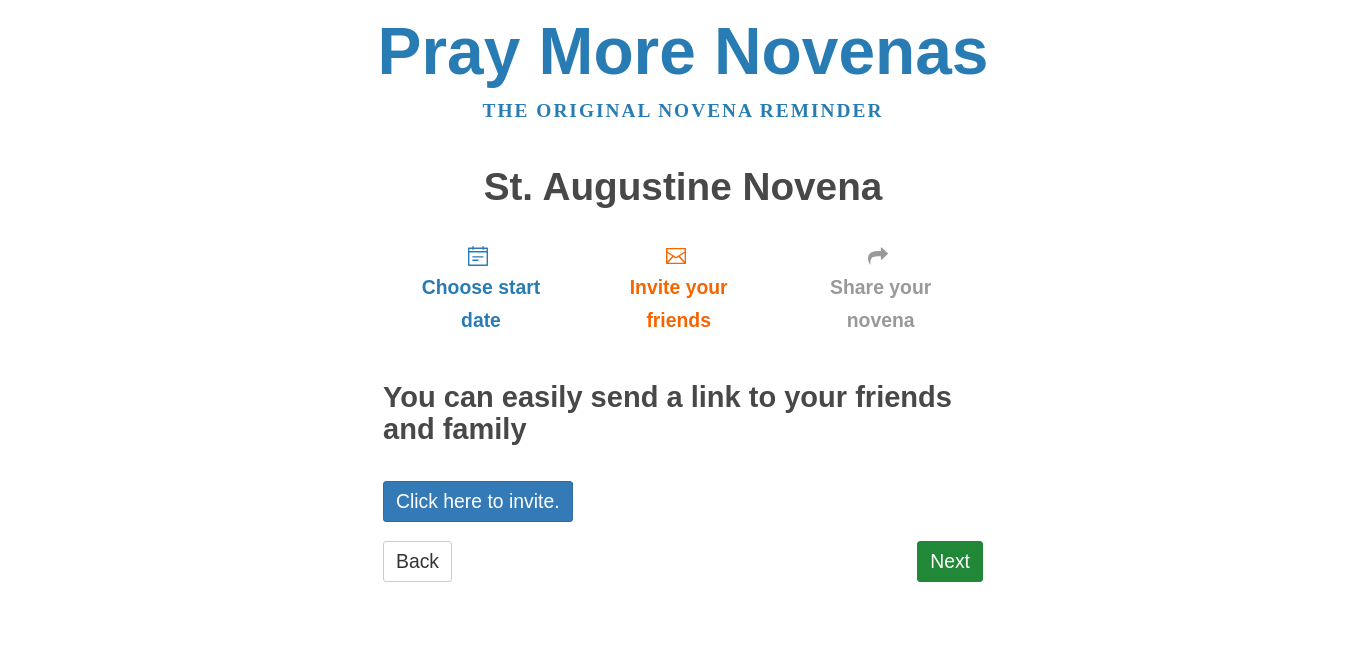 scroll, scrollTop: 0, scrollLeft: 0, axis: both 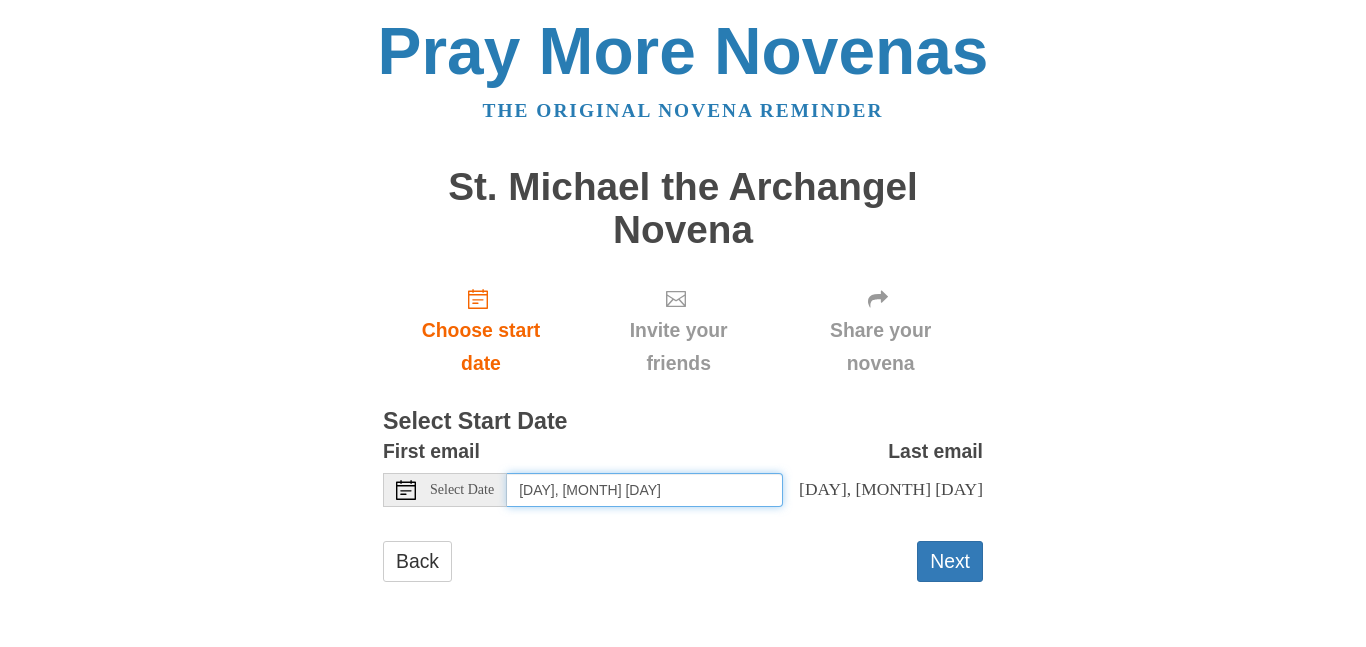 click on "Wednesday, August 6th" at bounding box center [645, 490] 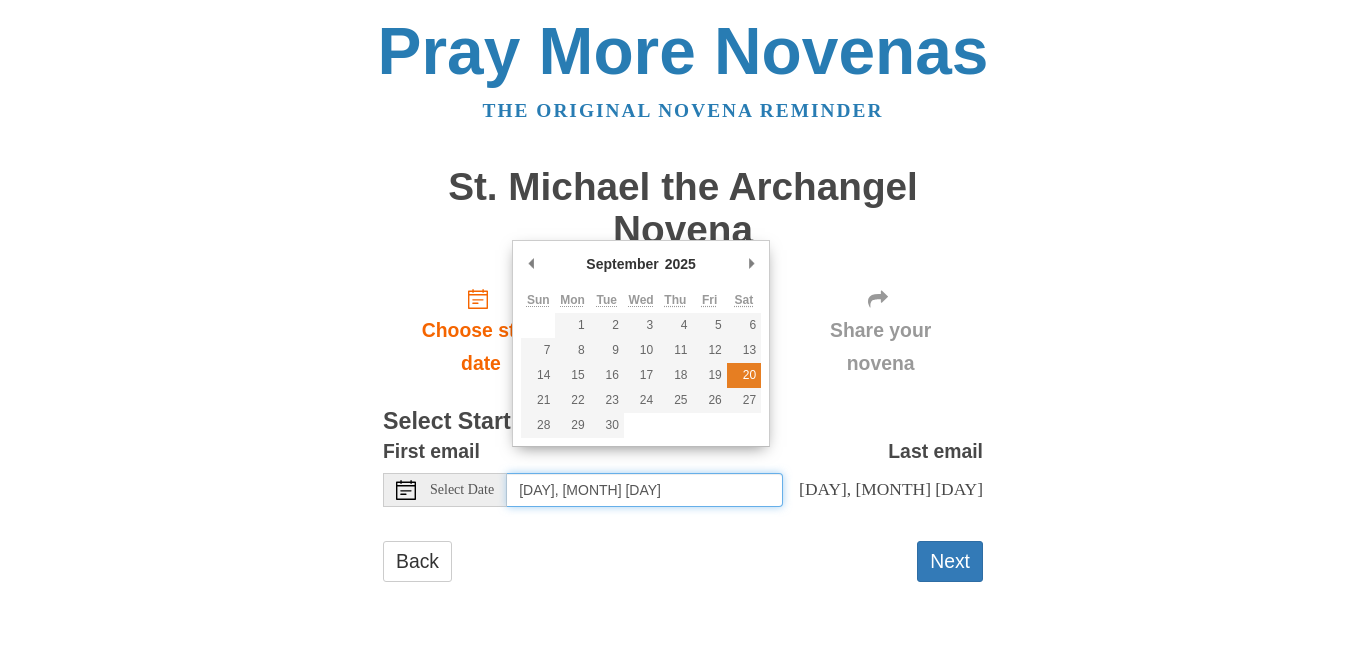 type on "Saturday, September 20th" 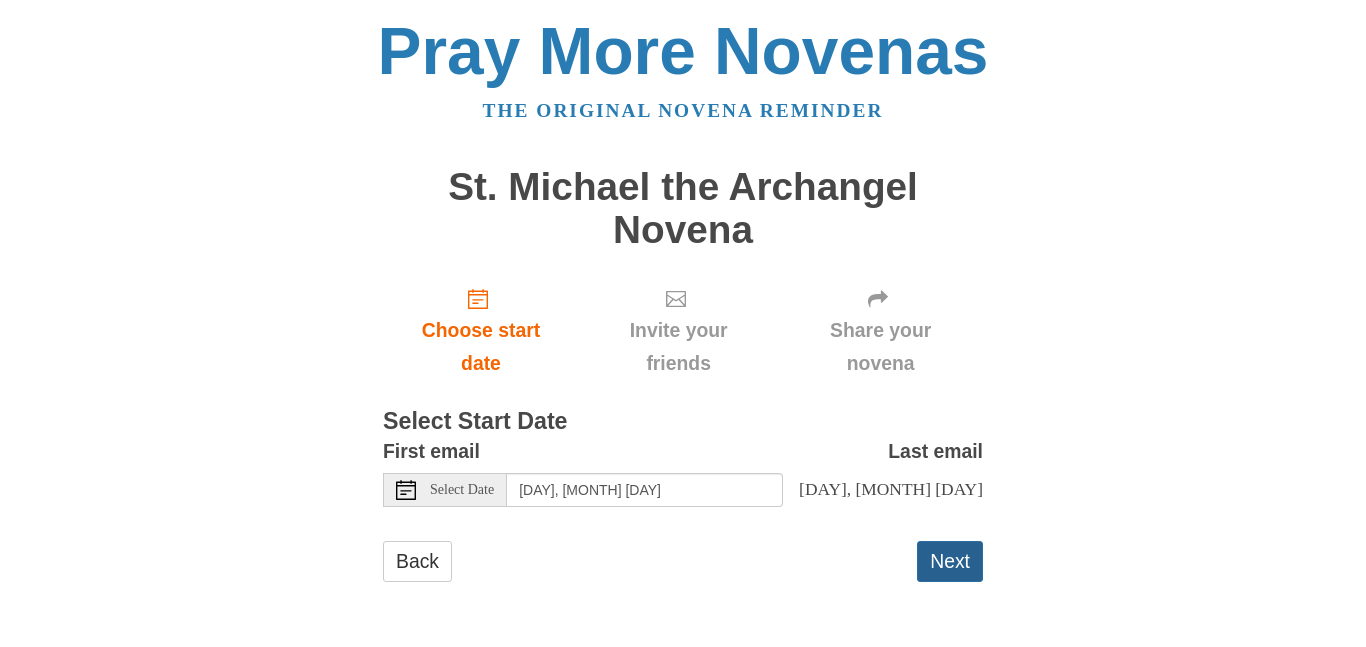 click on "Next" at bounding box center [950, 561] 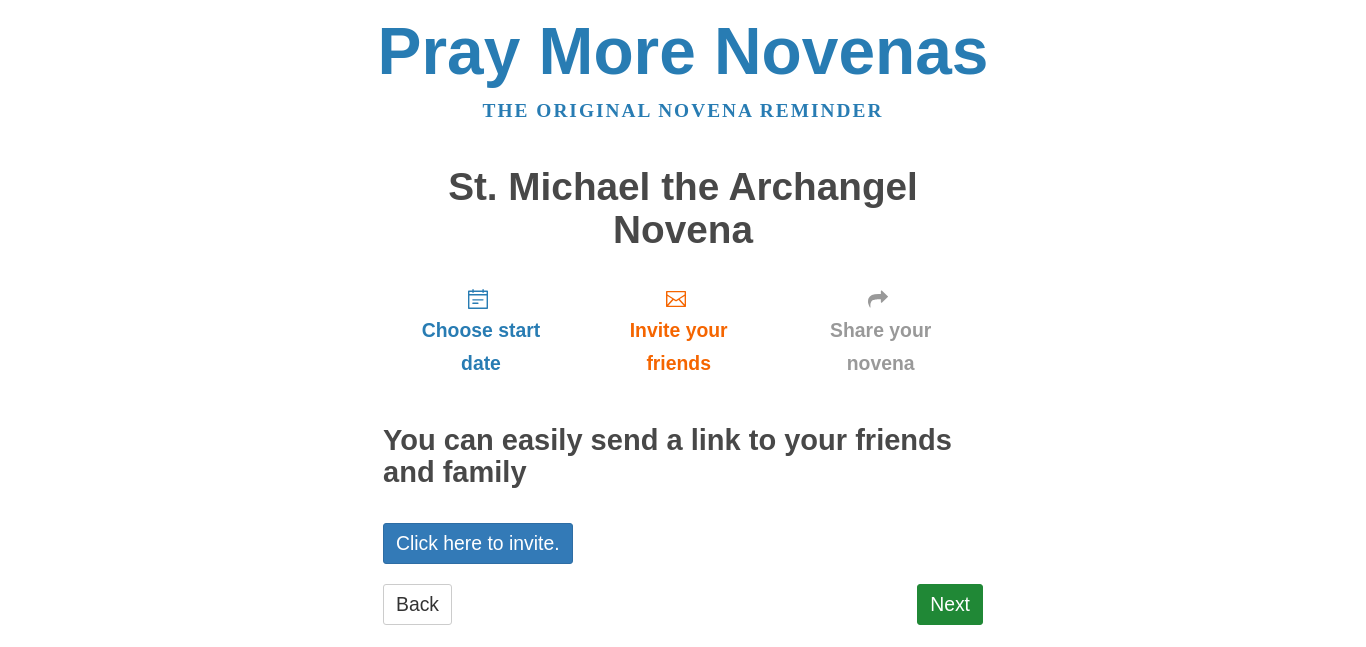 scroll, scrollTop: 36, scrollLeft: 0, axis: vertical 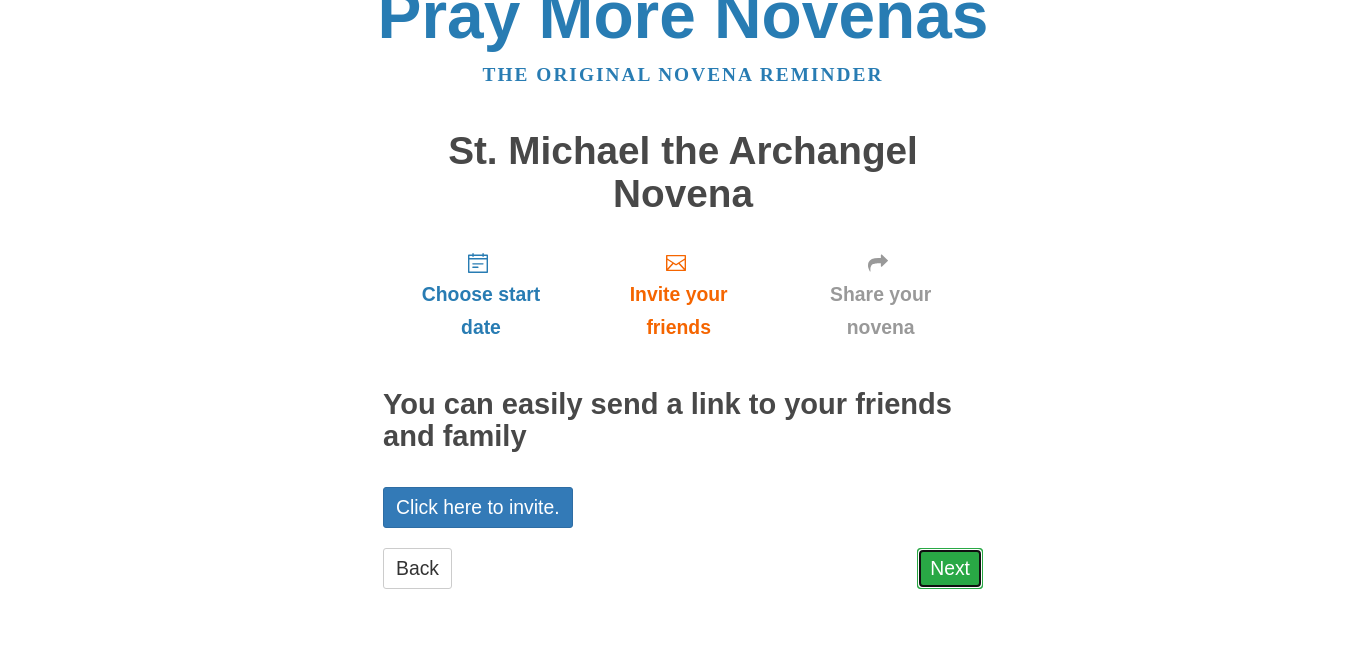 click on "Next" at bounding box center (950, 568) 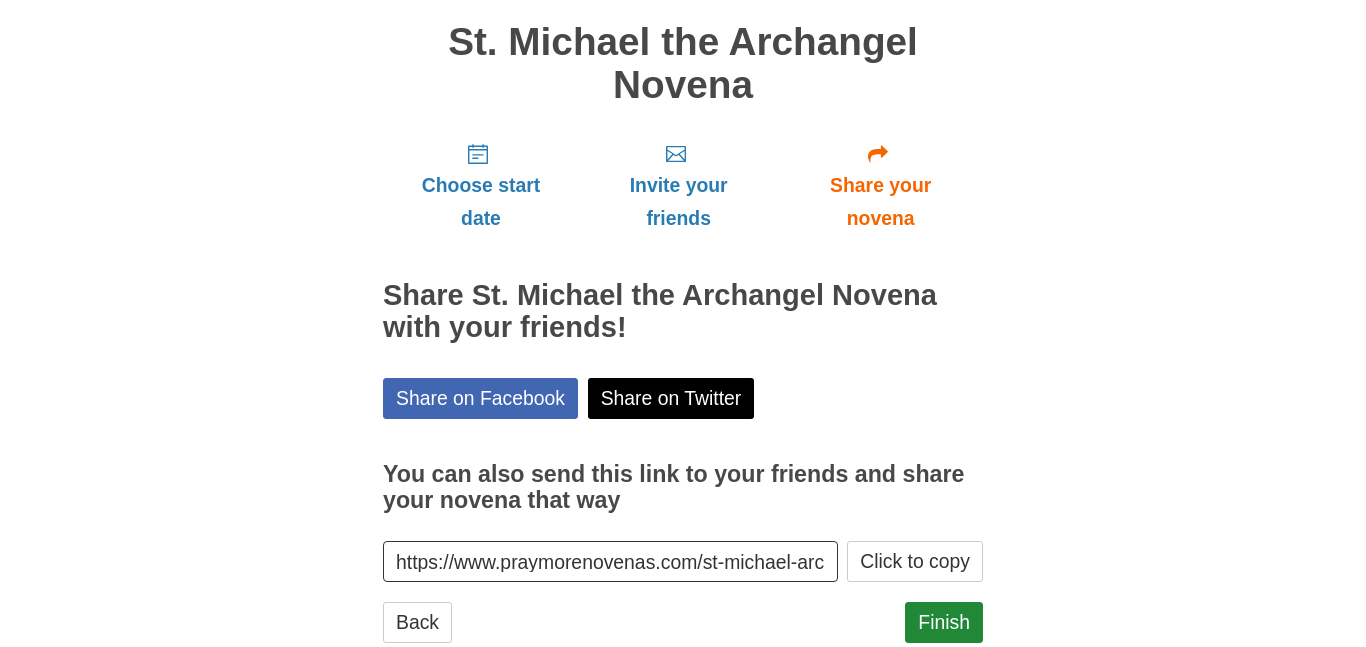 scroll, scrollTop: 199, scrollLeft: 0, axis: vertical 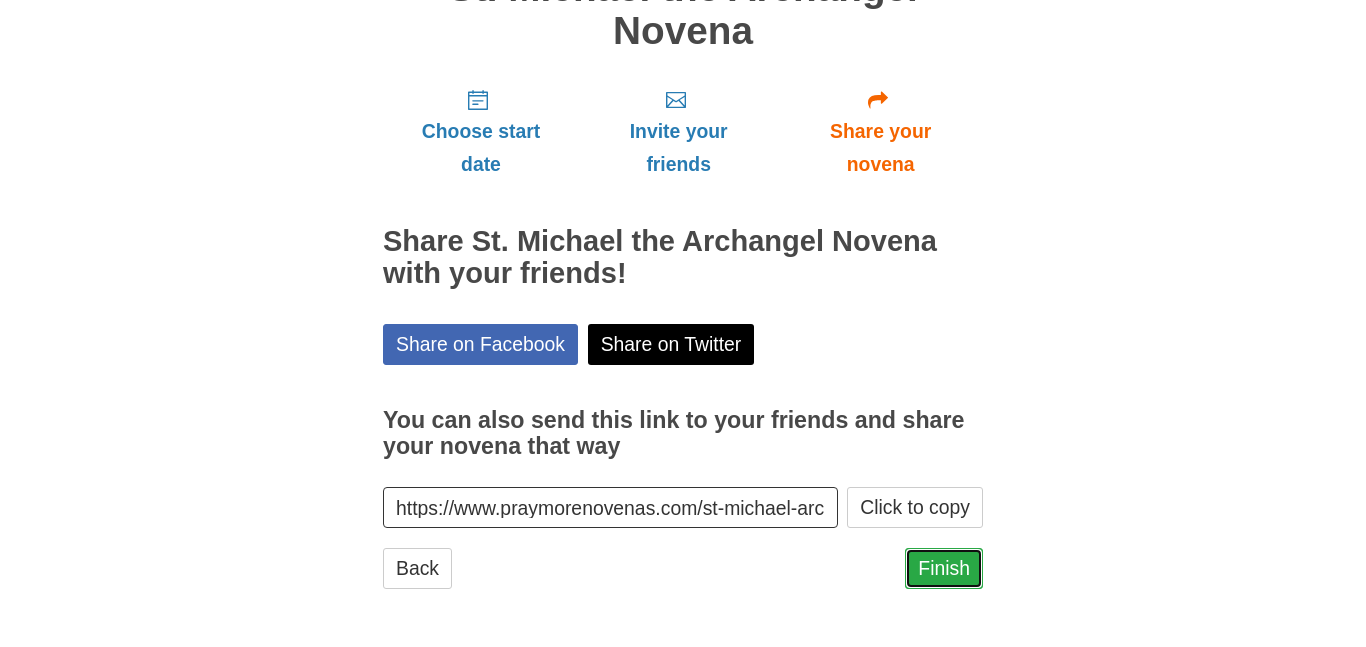 click on "Finish" at bounding box center (944, 568) 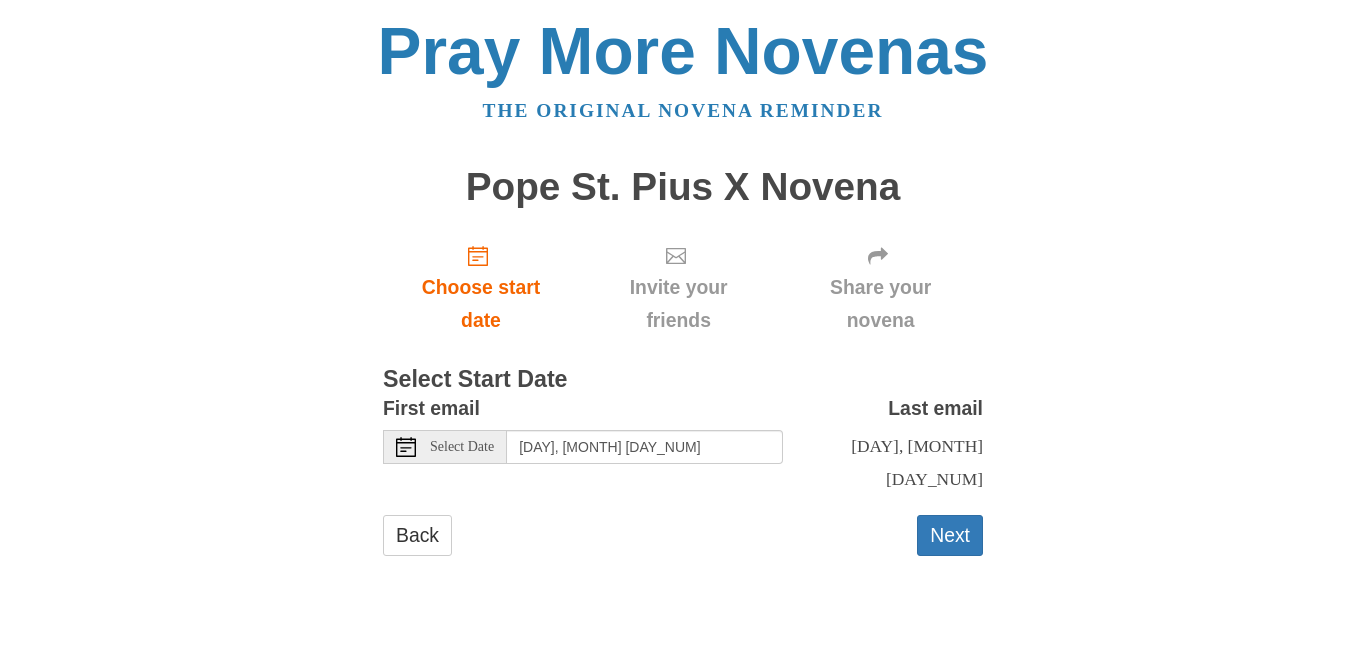 scroll, scrollTop: 0, scrollLeft: 0, axis: both 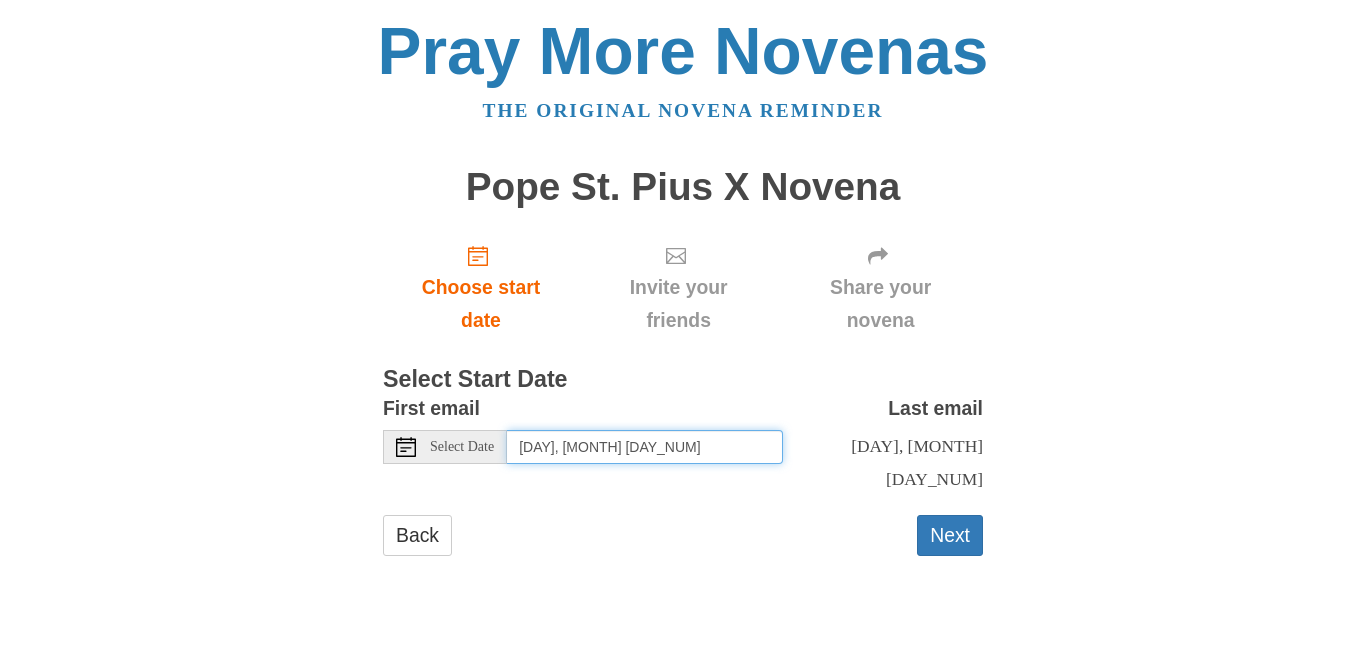 click on "Wednesday, August 6th" at bounding box center [645, 447] 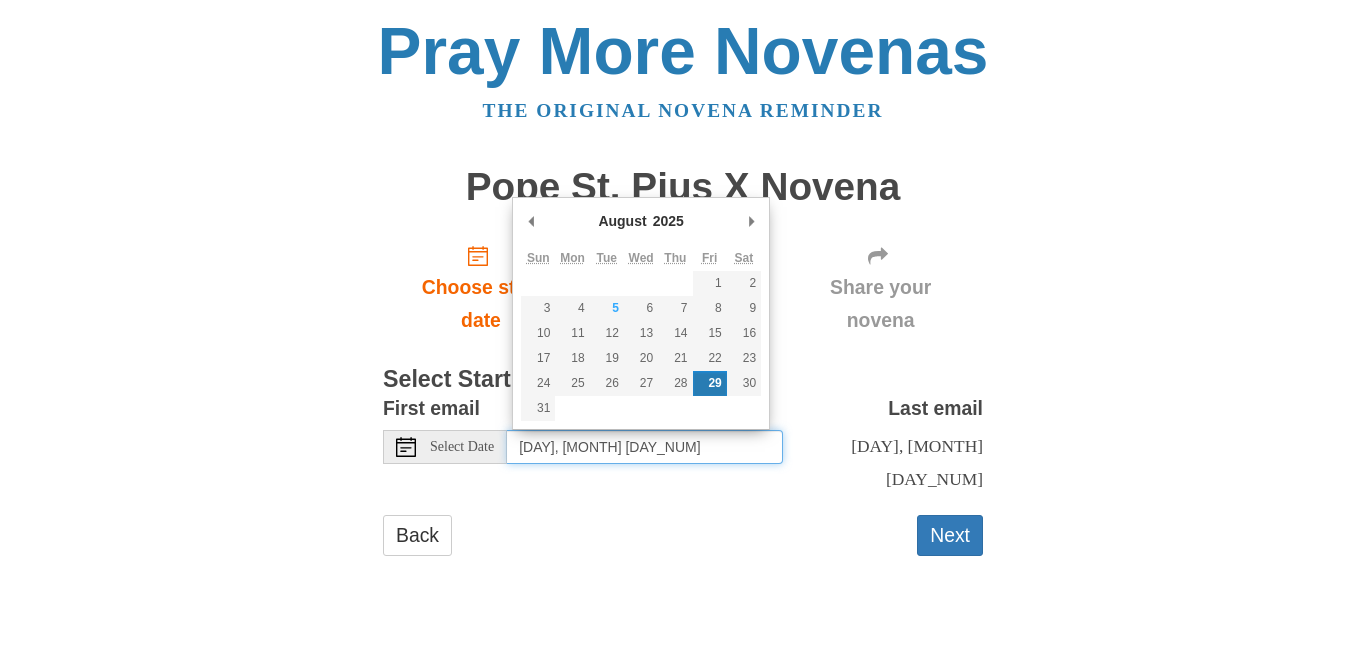 click on "Friday, August 29th" at bounding box center (645, 447) 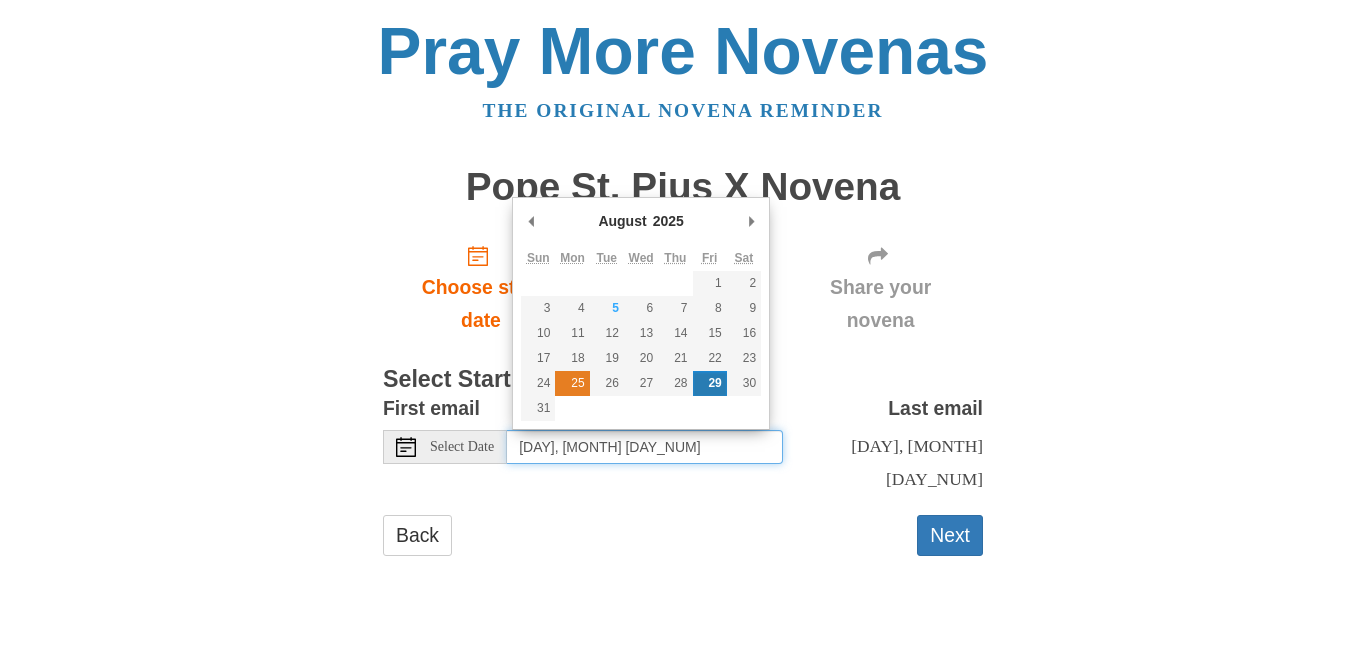 type on "Monday, August 25th" 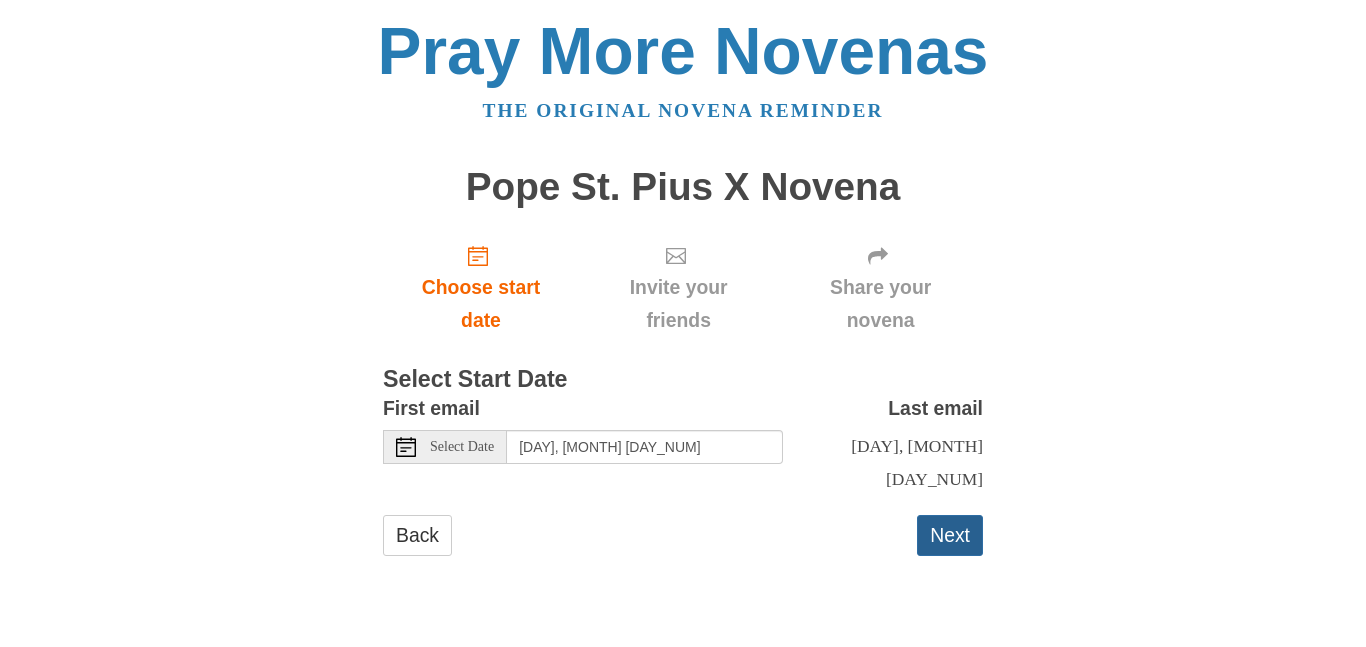 click on "Next" at bounding box center [950, 535] 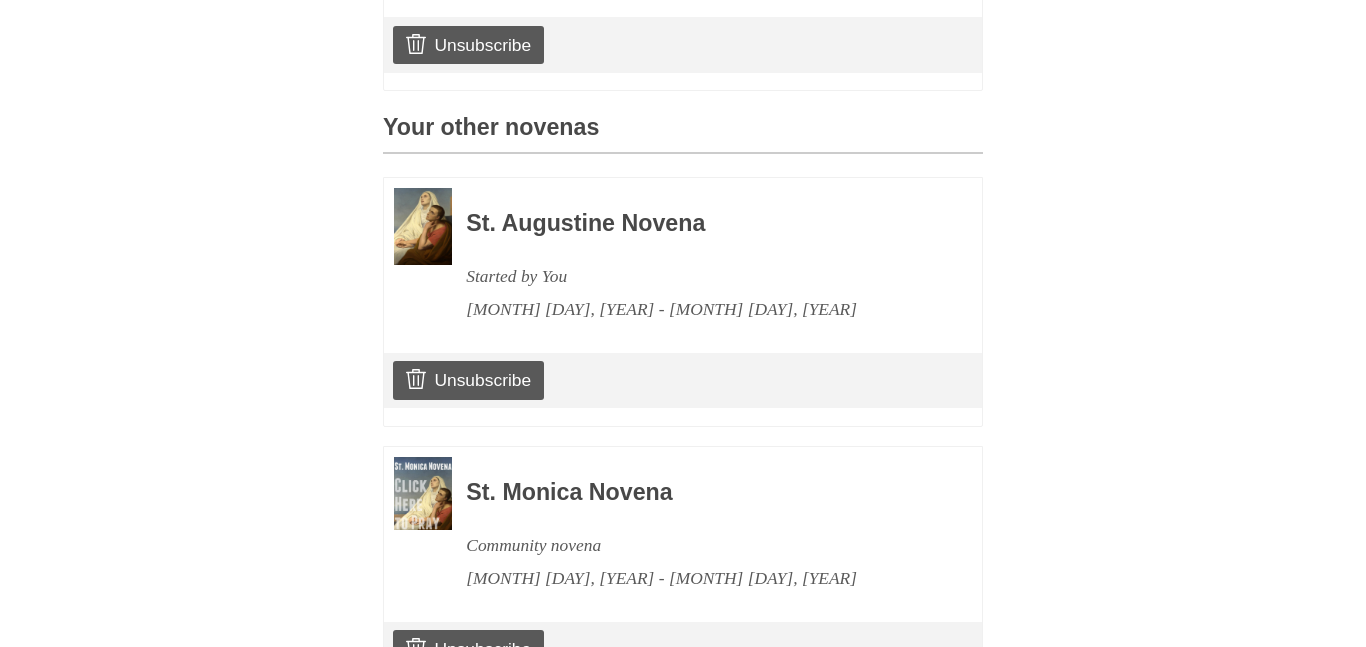 scroll, scrollTop: 796, scrollLeft: 0, axis: vertical 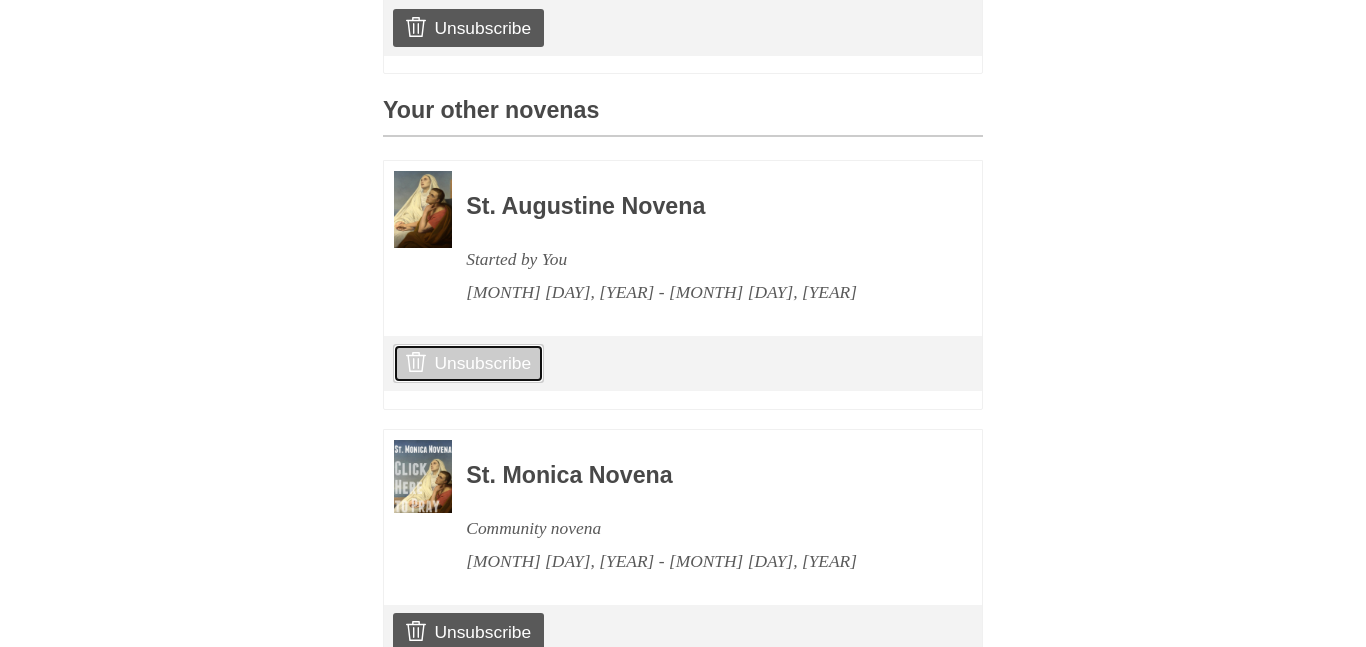 click on "Unsubscribe" at bounding box center [468, 363] 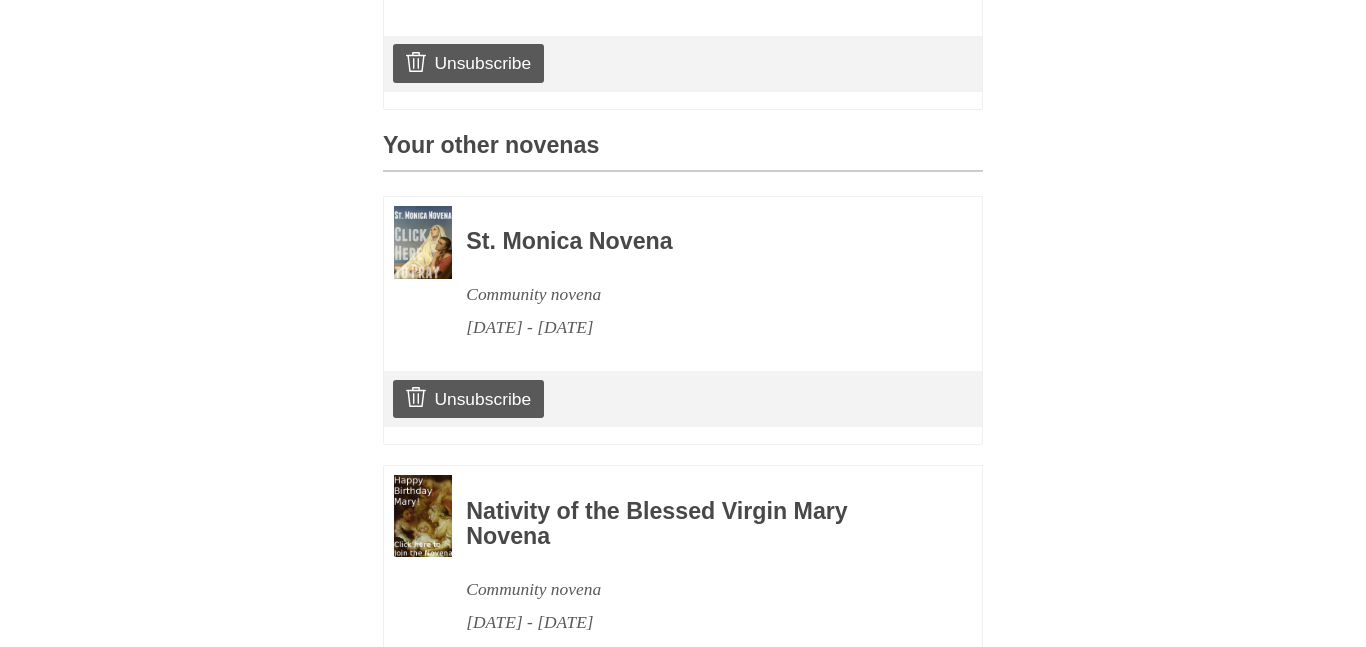 scroll, scrollTop: 868, scrollLeft: 0, axis: vertical 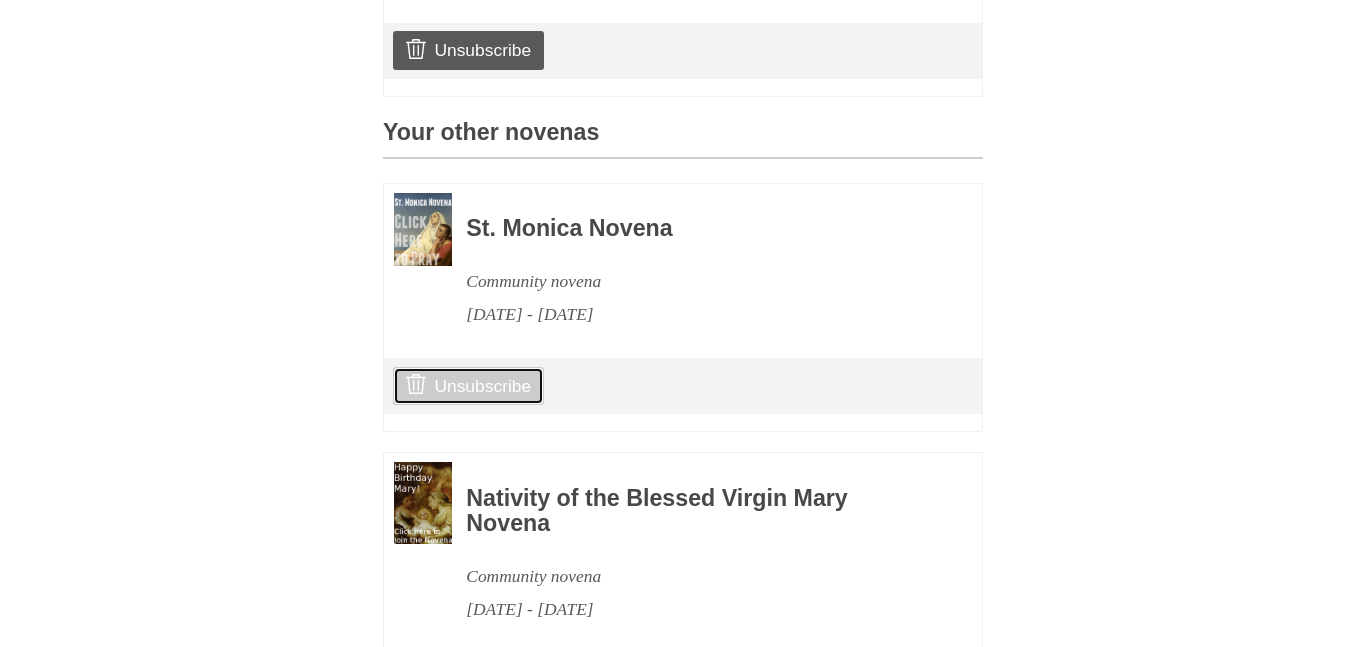 click on "Unsubscribe" at bounding box center [468, 386] 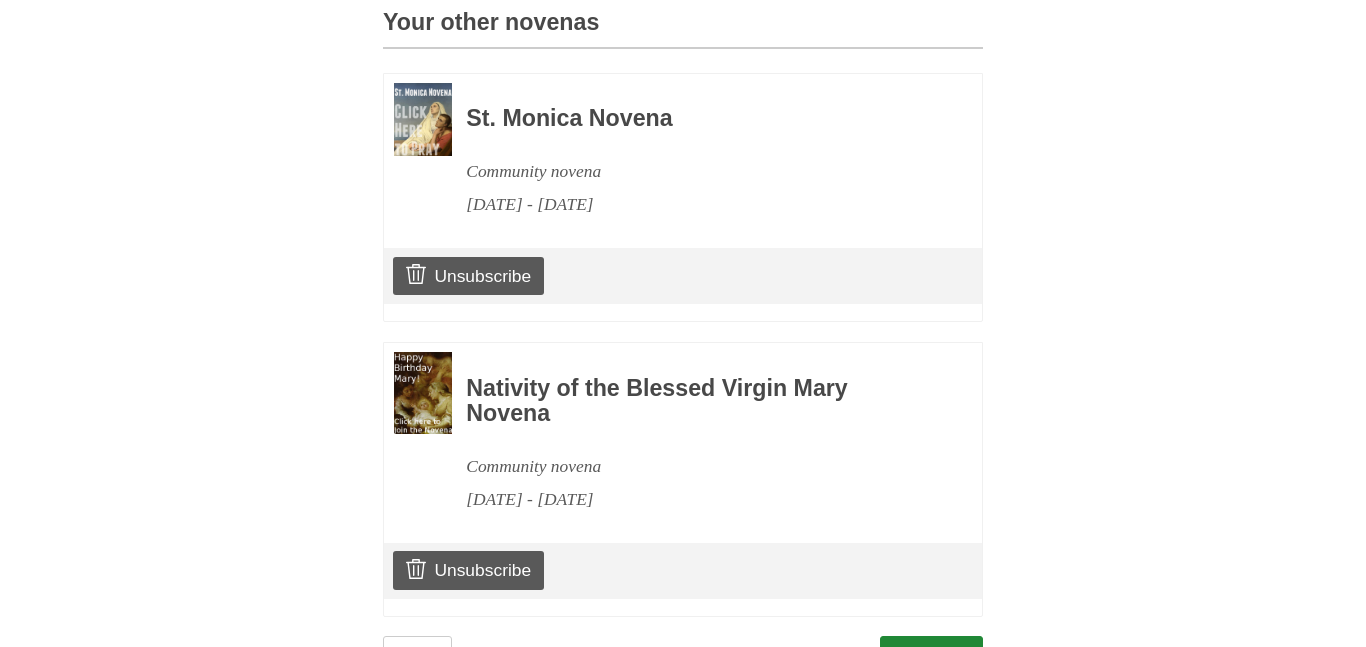 scroll, scrollTop: 1007, scrollLeft: 0, axis: vertical 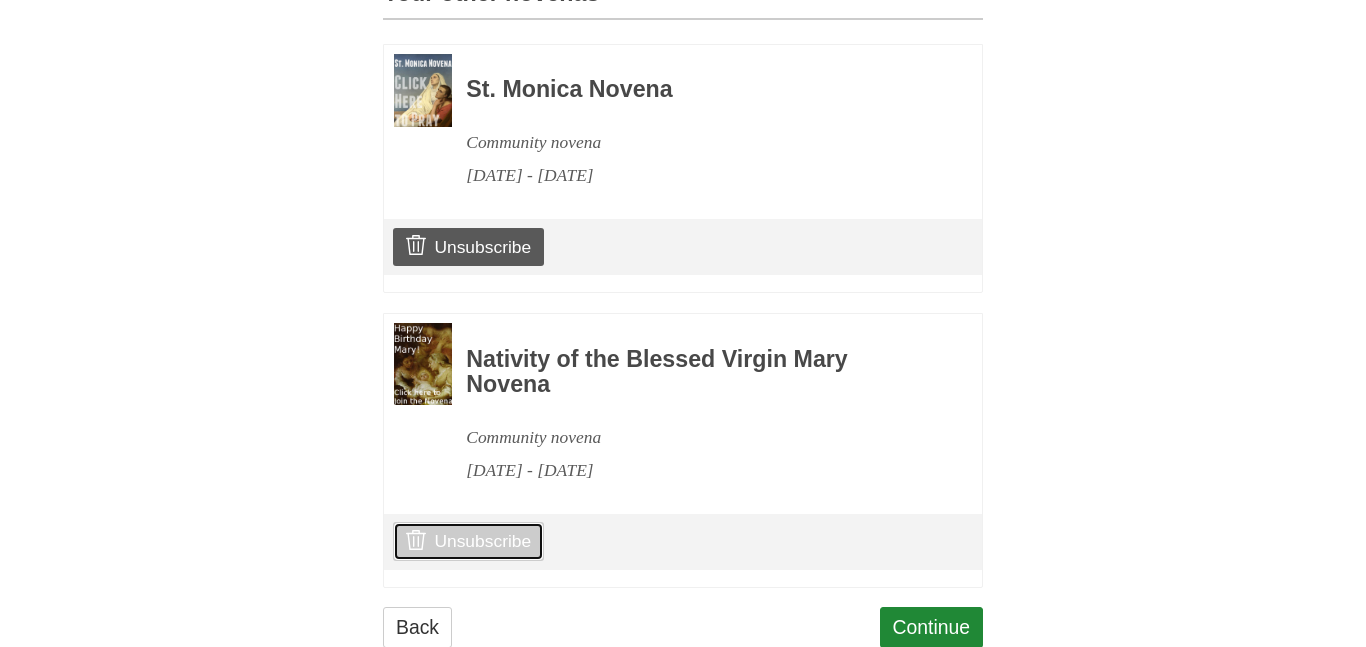 click on "Unsubscribe" at bounding box center [468, 541] 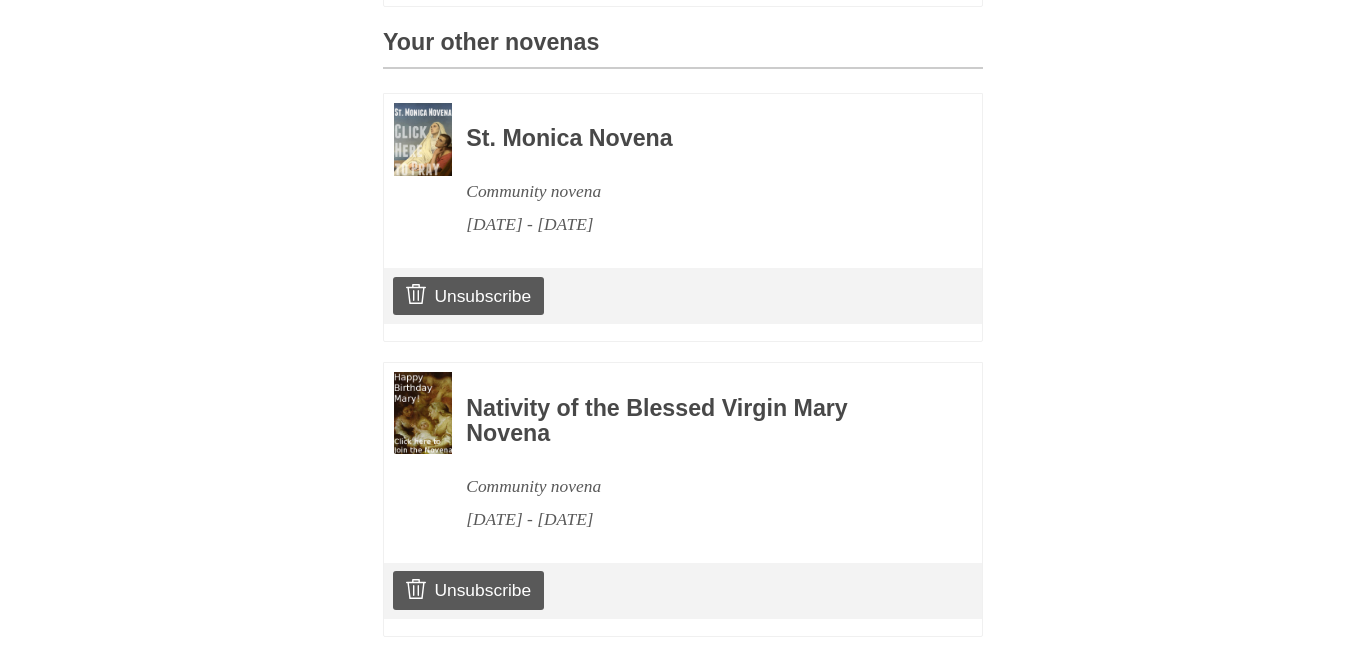 scroll, scrollTop: 963, scrollLeft: 0, axis: vertical 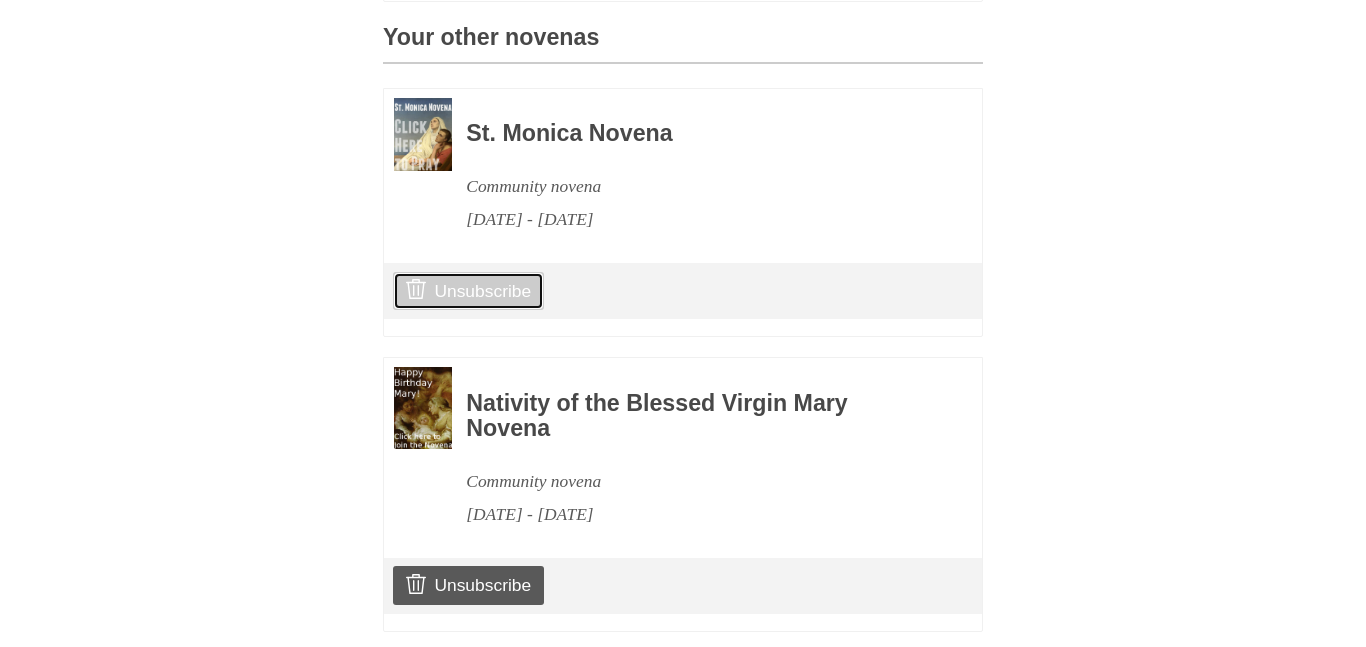 click on "Unsubscribe" at bounding box center (468, 291) 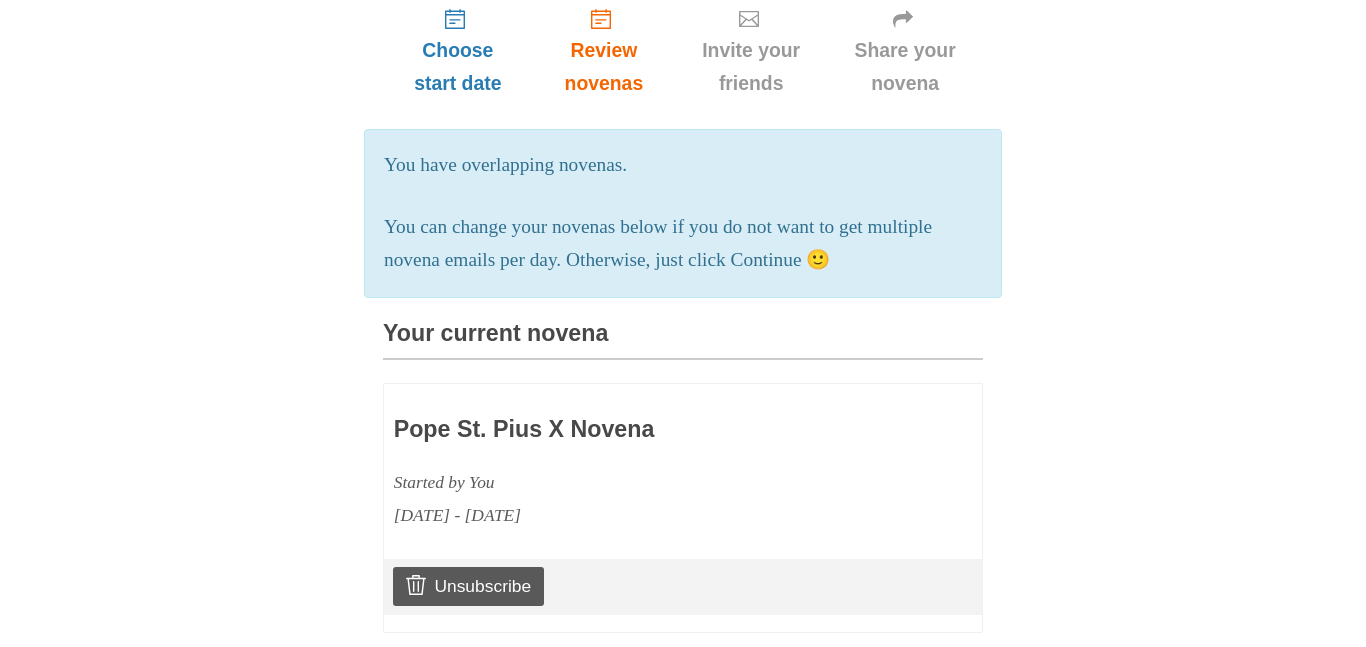 scroll, scrollTop: 1198, scrollLeft: 0, axis: vertical 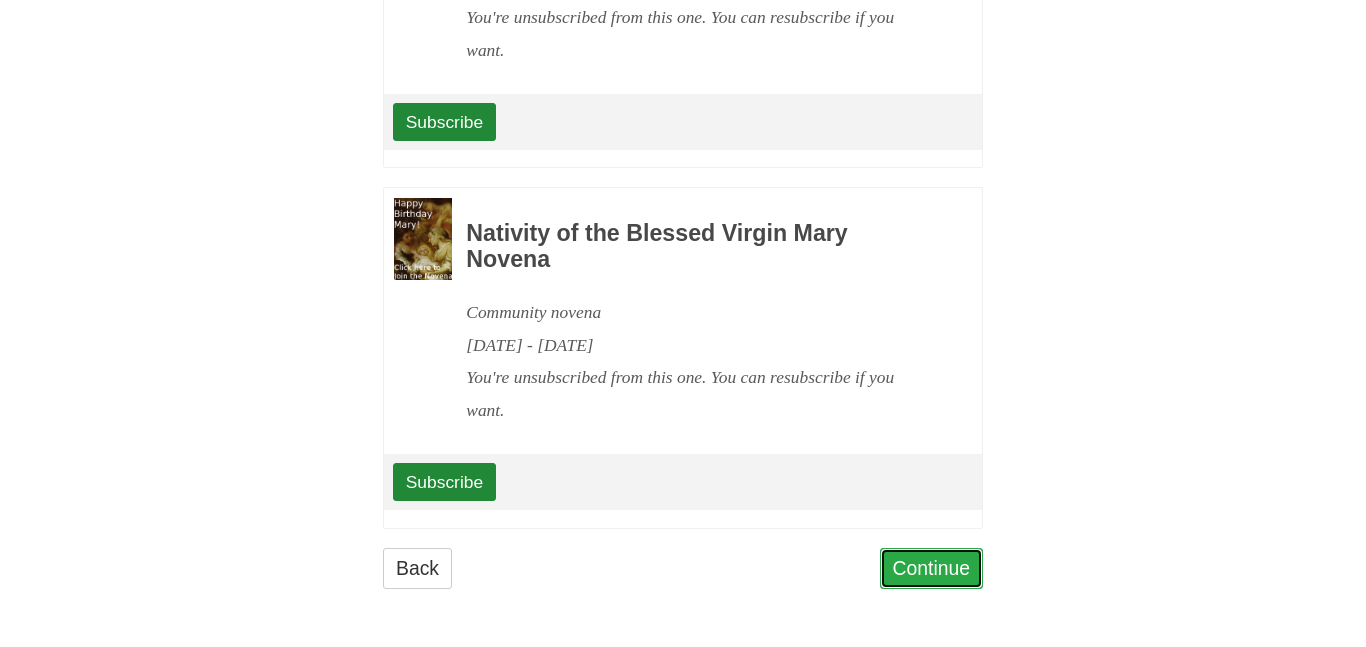 click on "Continue" at bounding box center (932, 568) 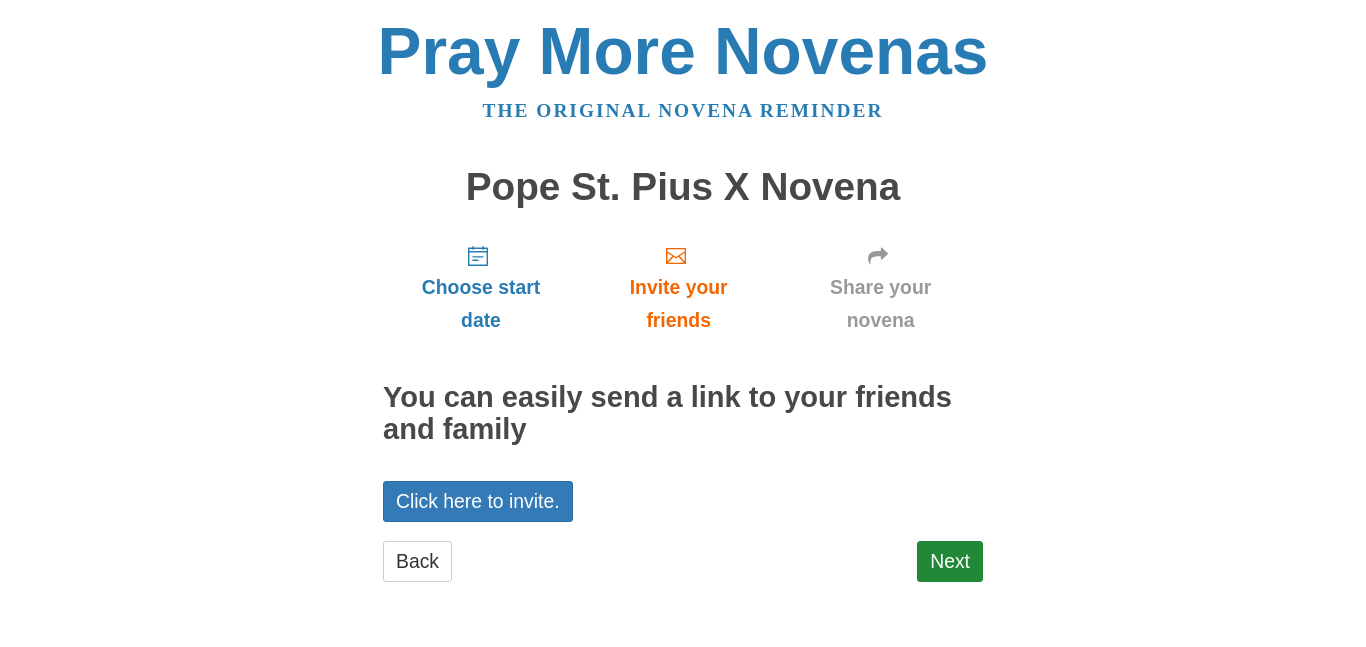 scroll, scrollTop: 0, scrollLeft: 0, axis: both 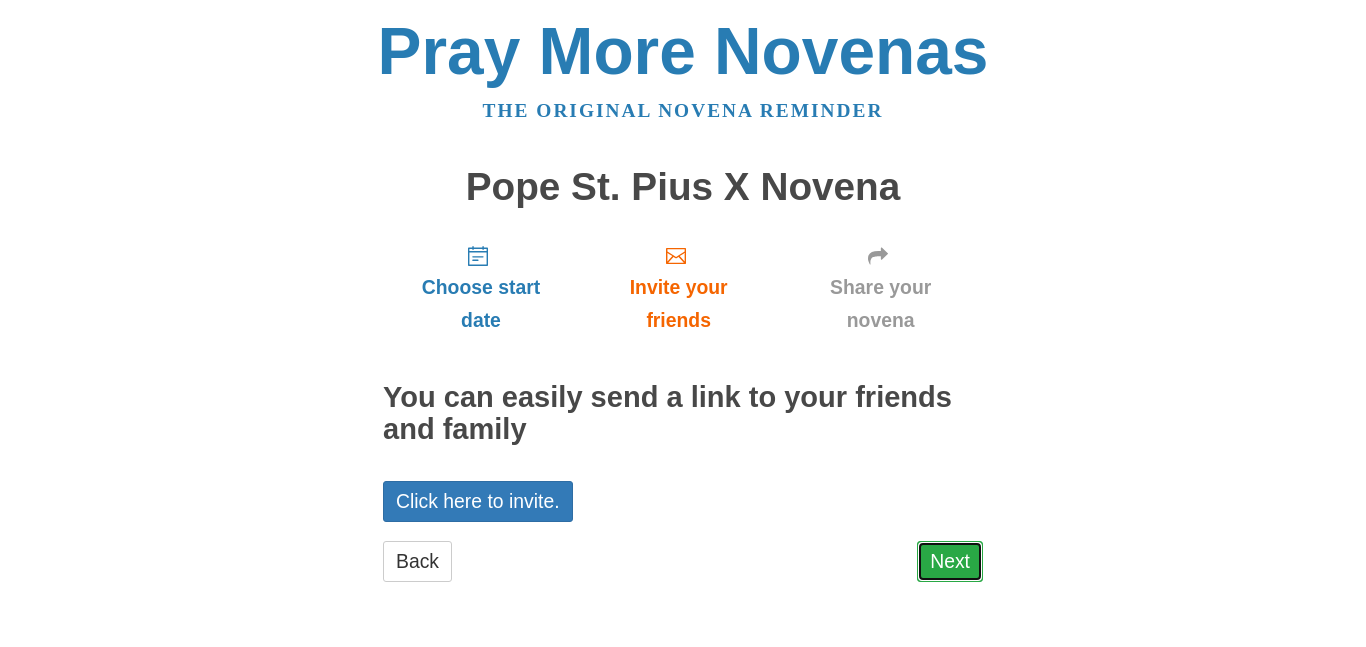 click on "Next" at bounding box center [950, 561] 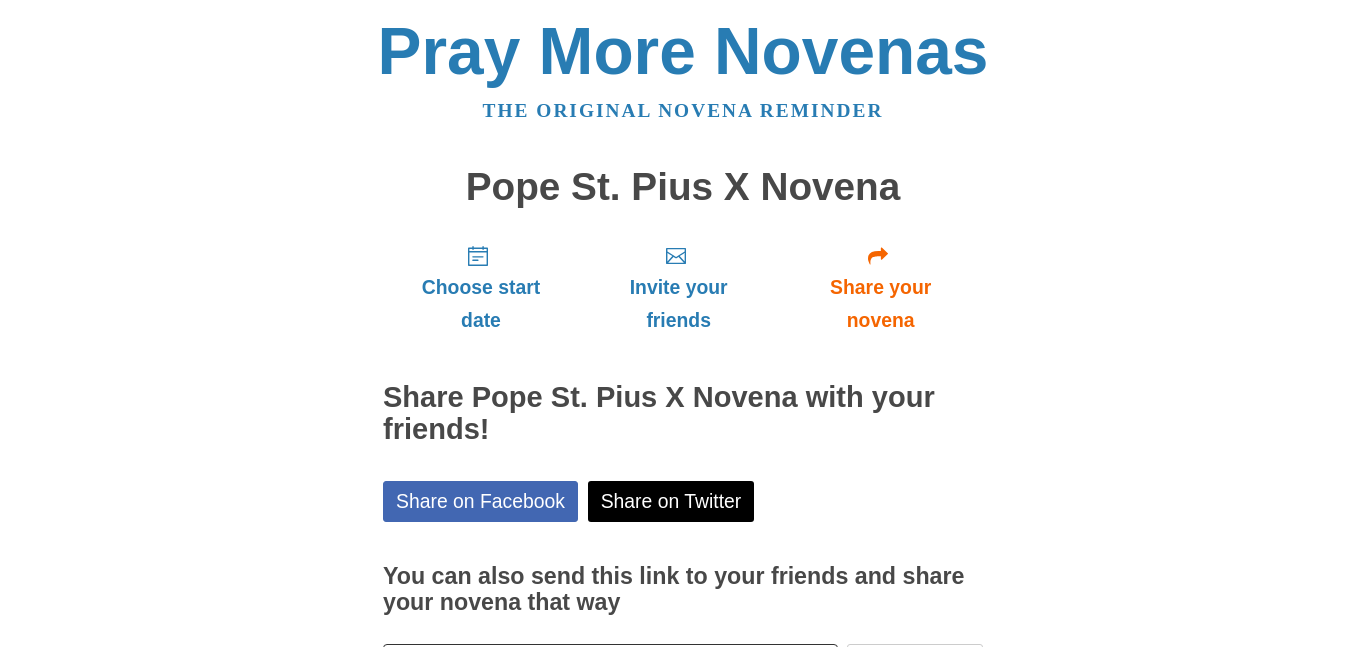 scroll, scrollTop: 156, scrollLeft: 0, axis: vertical 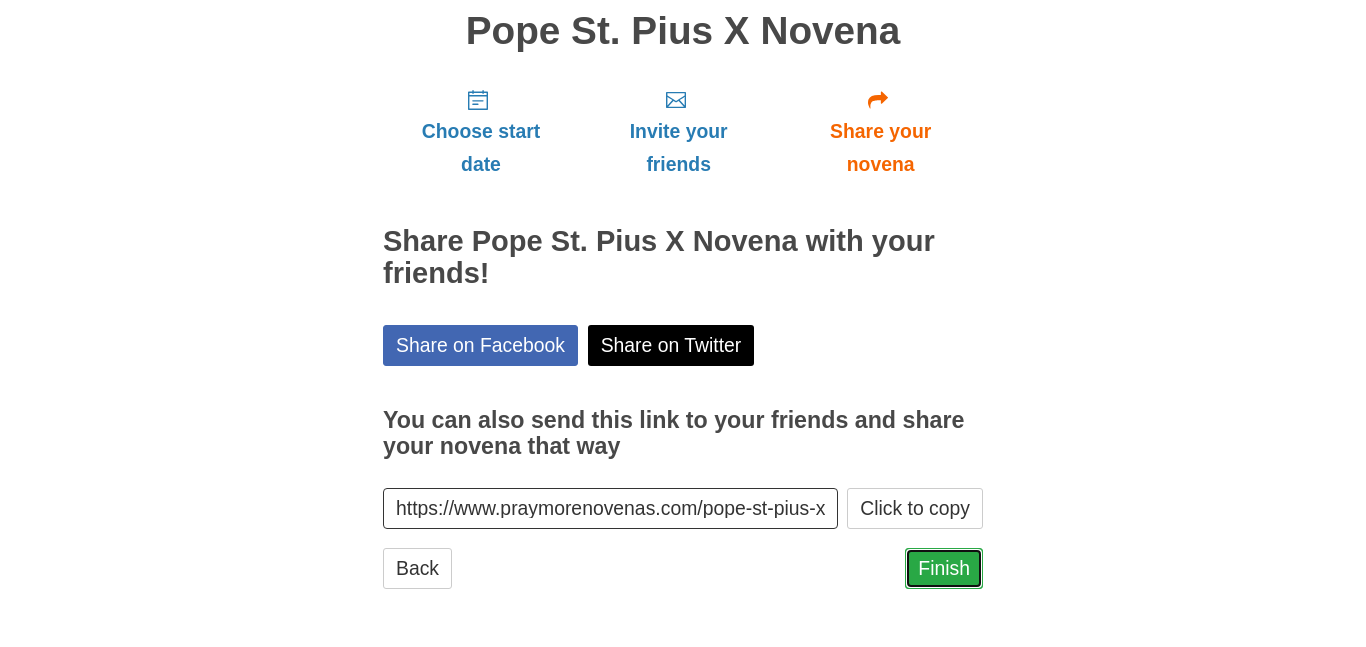 click on "Finish" at bounding box center (944, 568) 